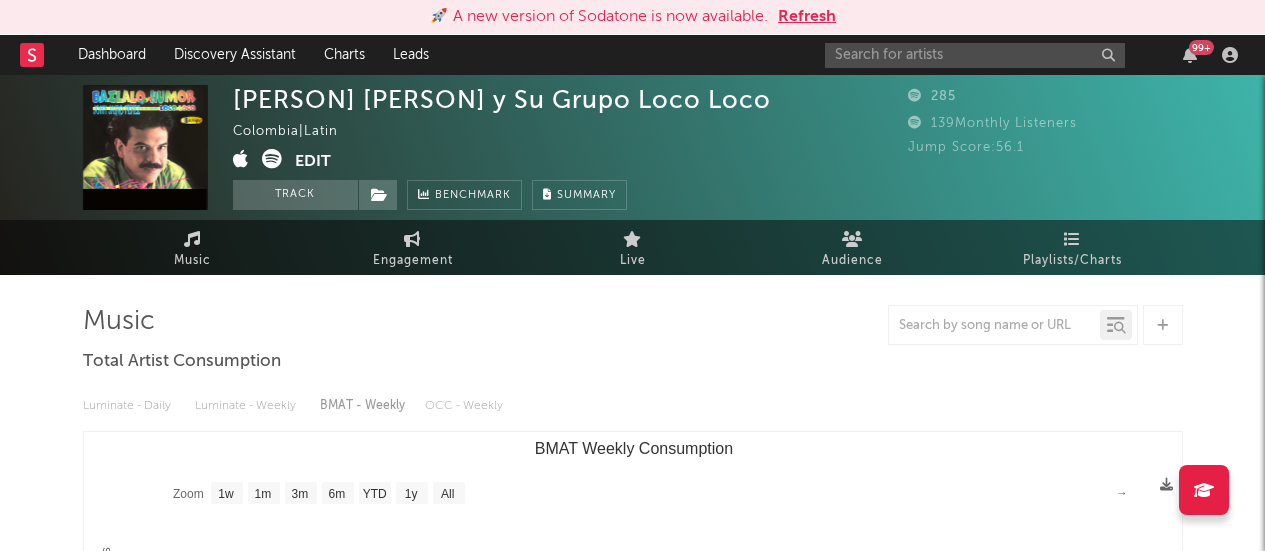 select on "1w" 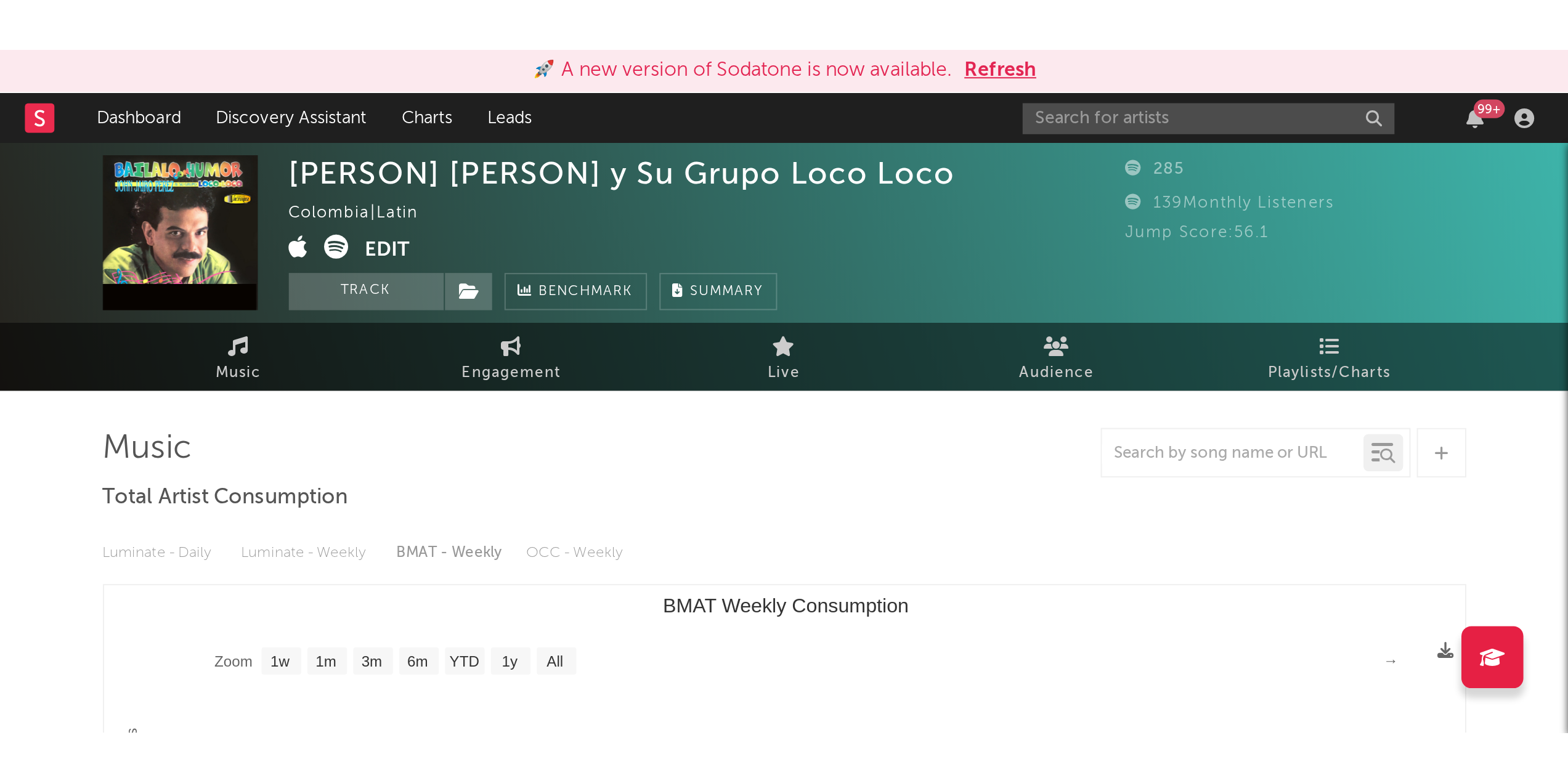 scroll, scrollTop: 0, scrollLeft: 0, axis: both 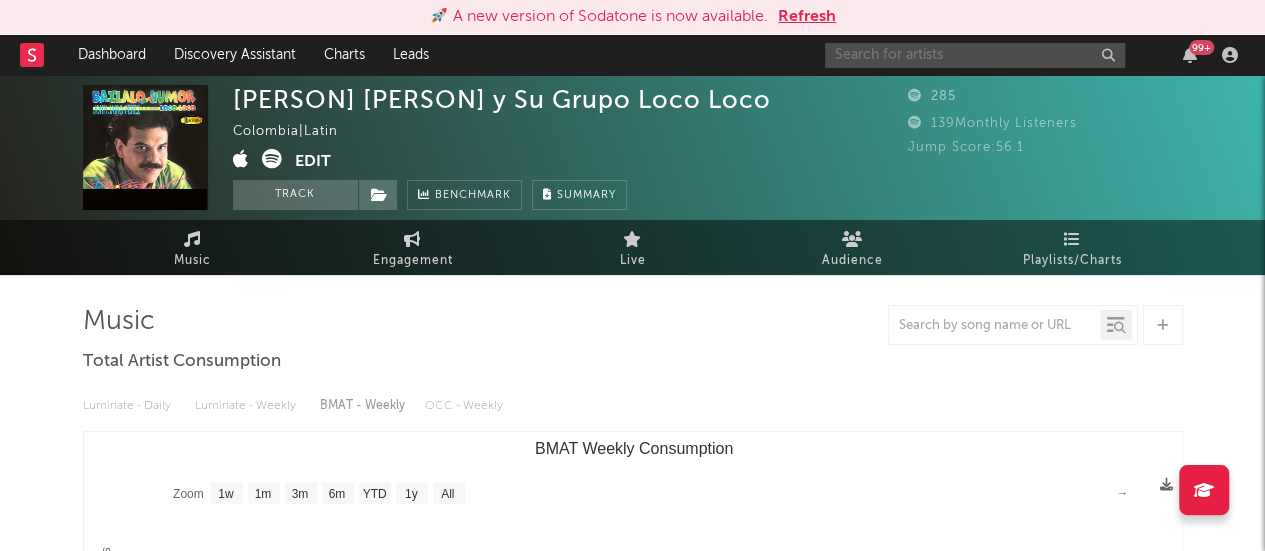 click at bounding box center [975, 55] 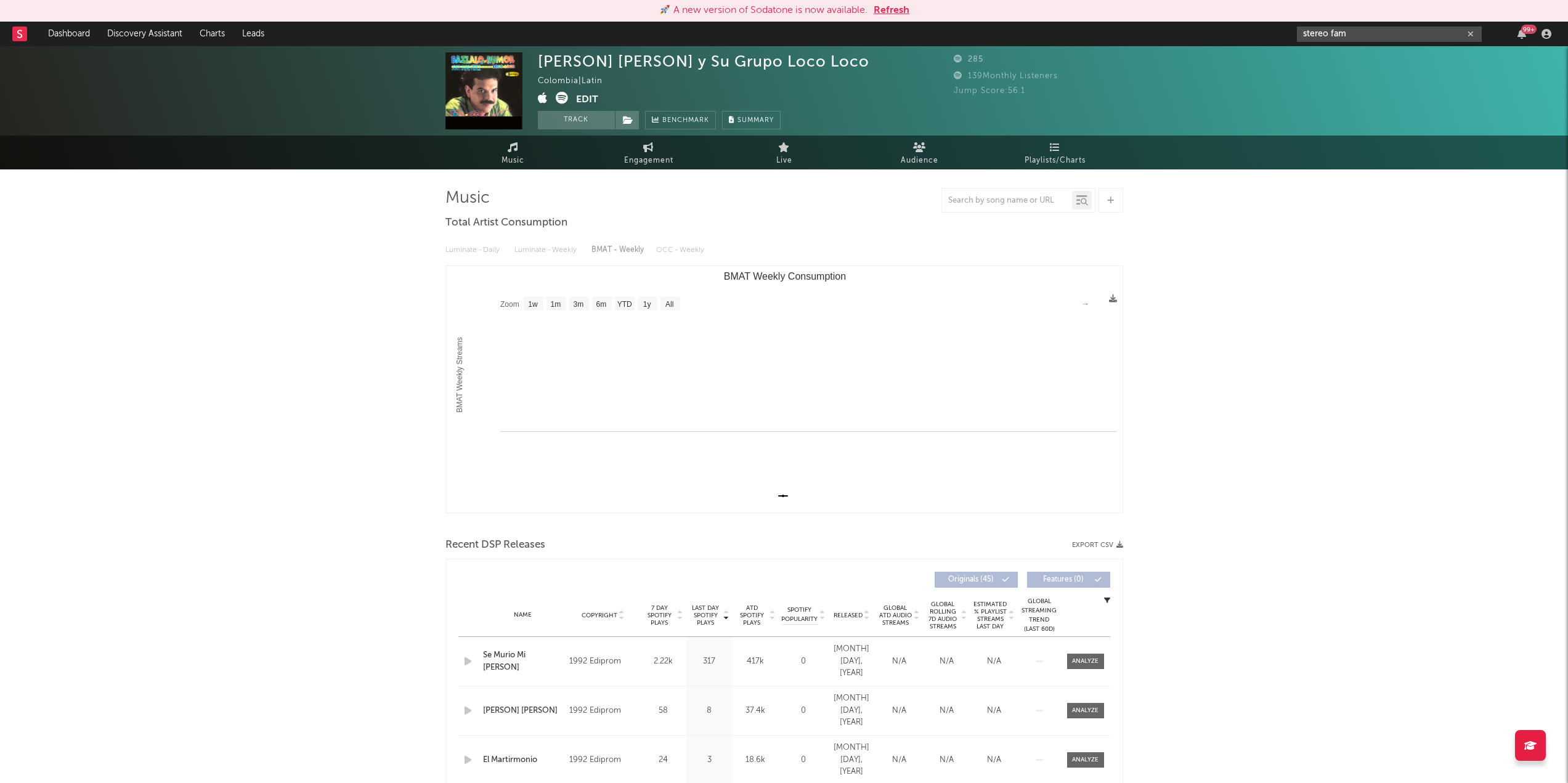 click on "stereo fam" at bounding box center [1389, 34] 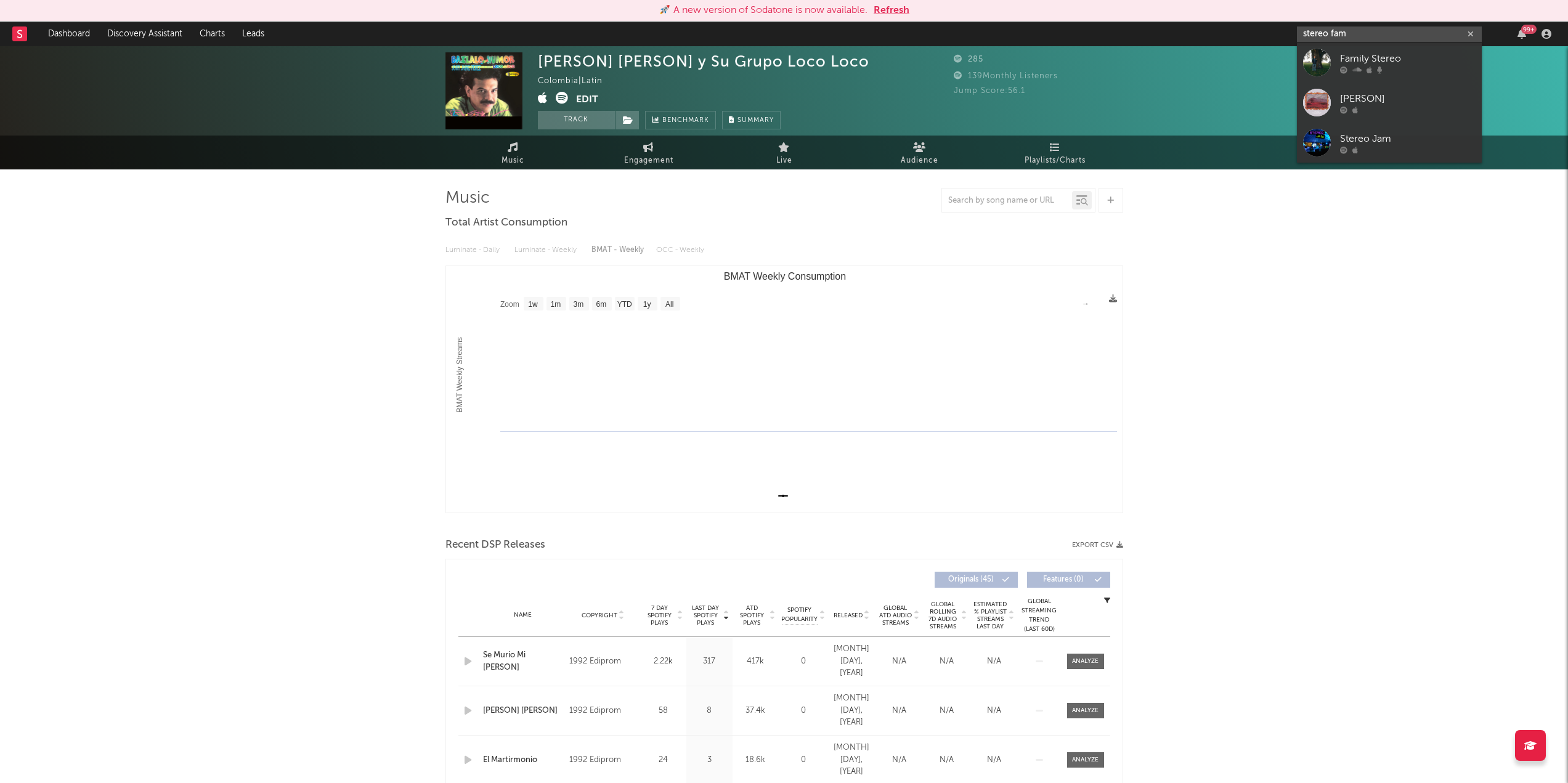 click on "stereo fam" at bounding box center (1389, 34) 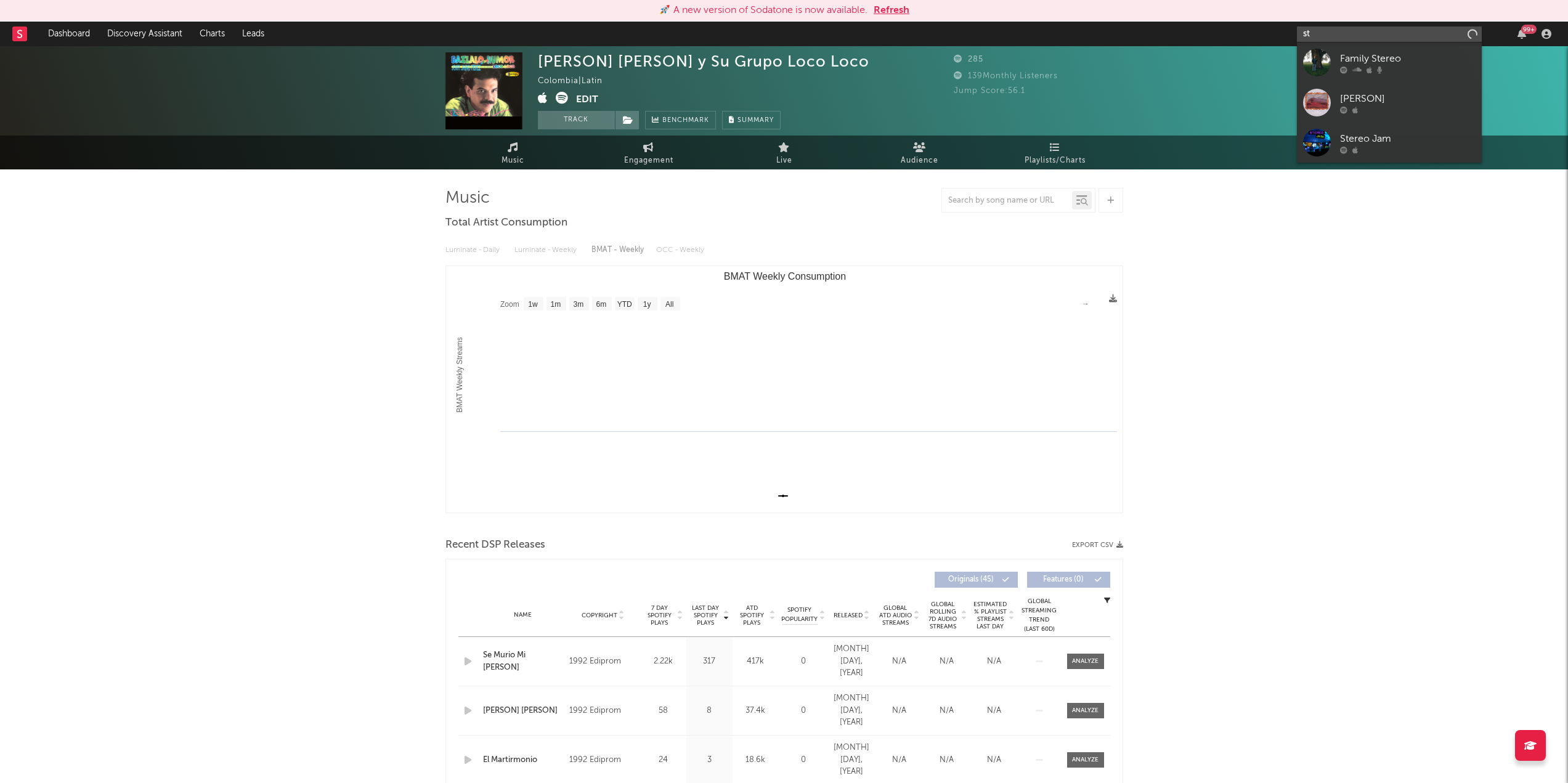 type on "s" 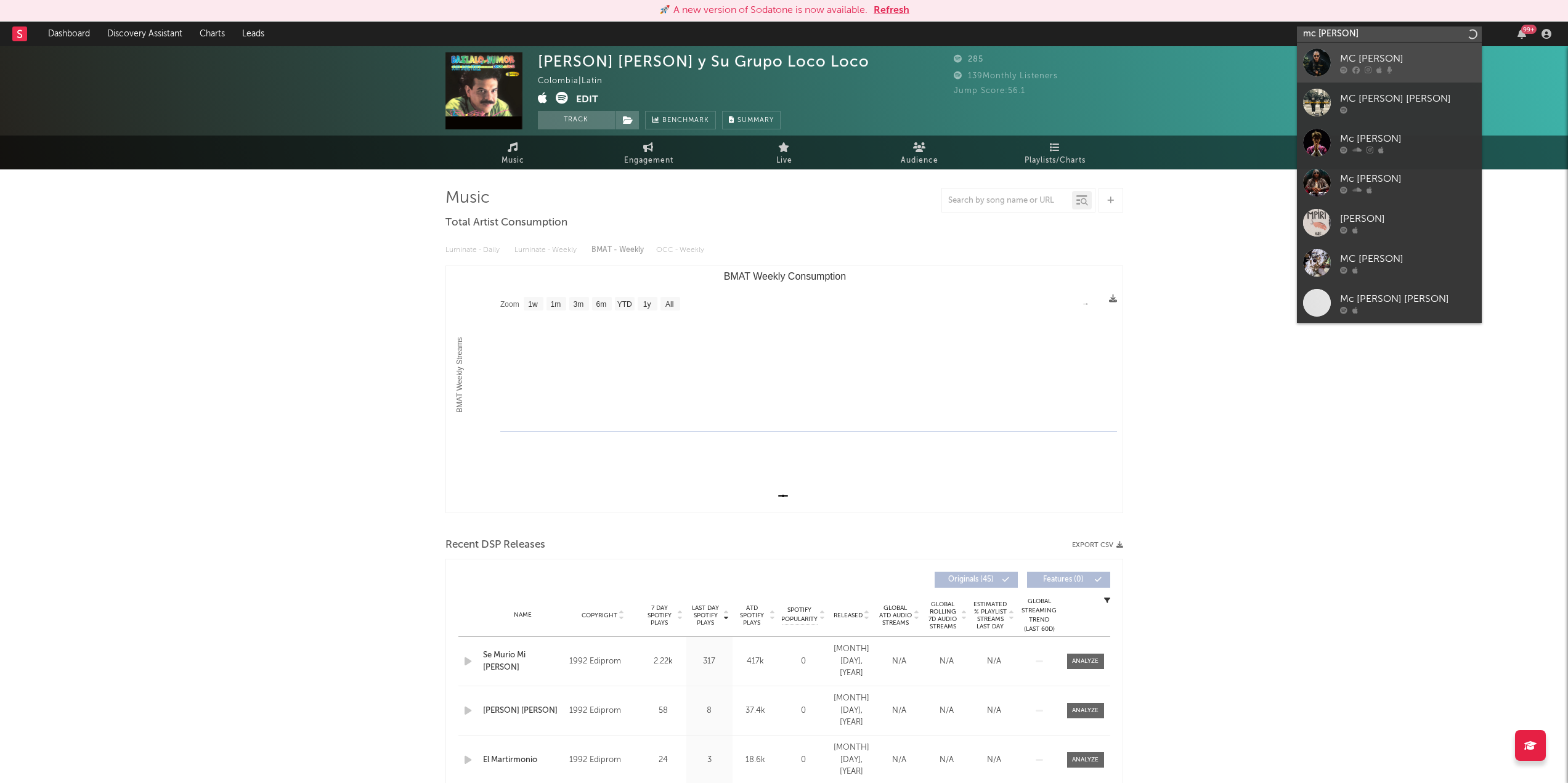 type on "mc [PERSON]" 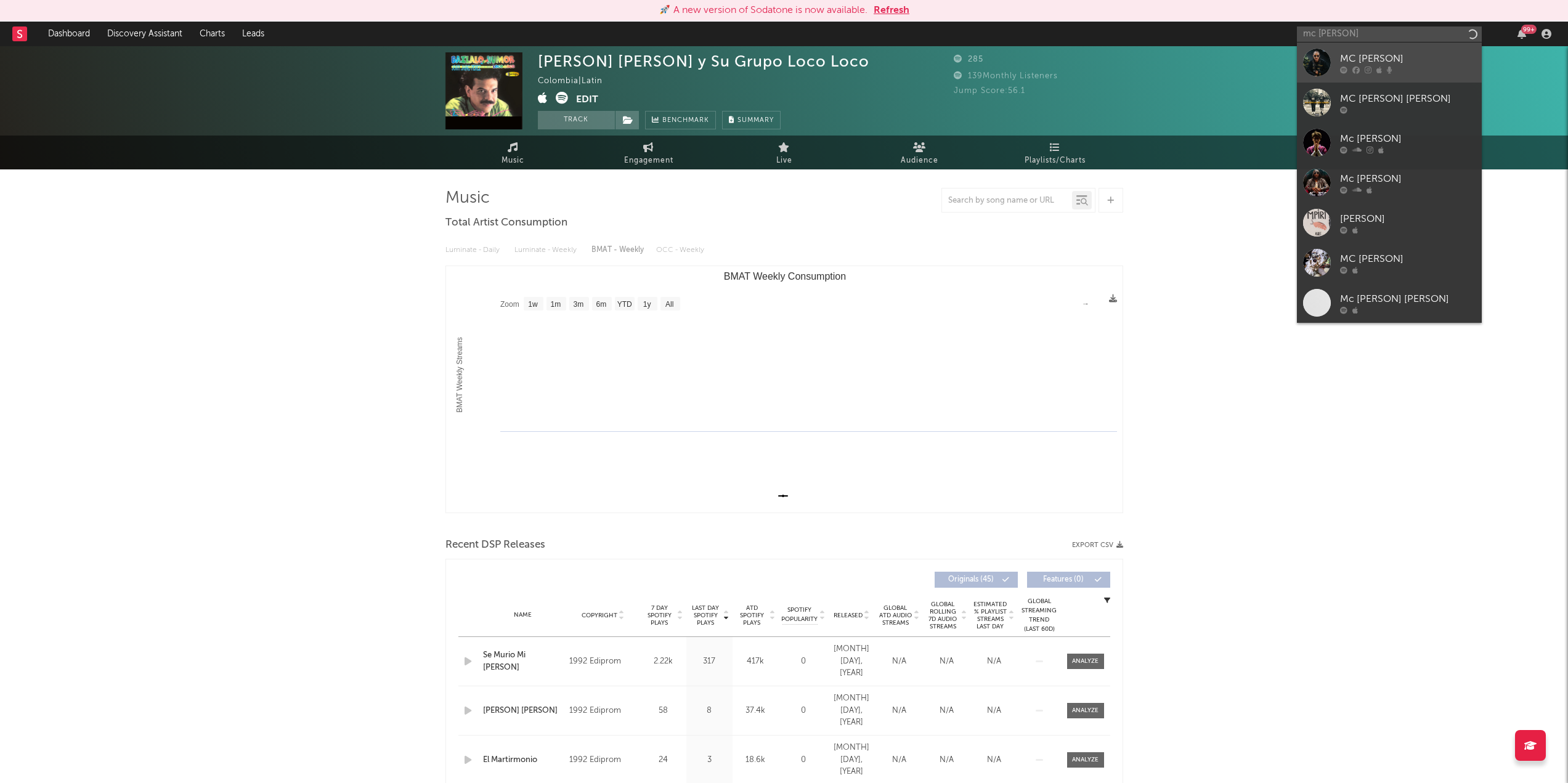 click on "MC [PERSON]" at bounding box center [1408, 59] 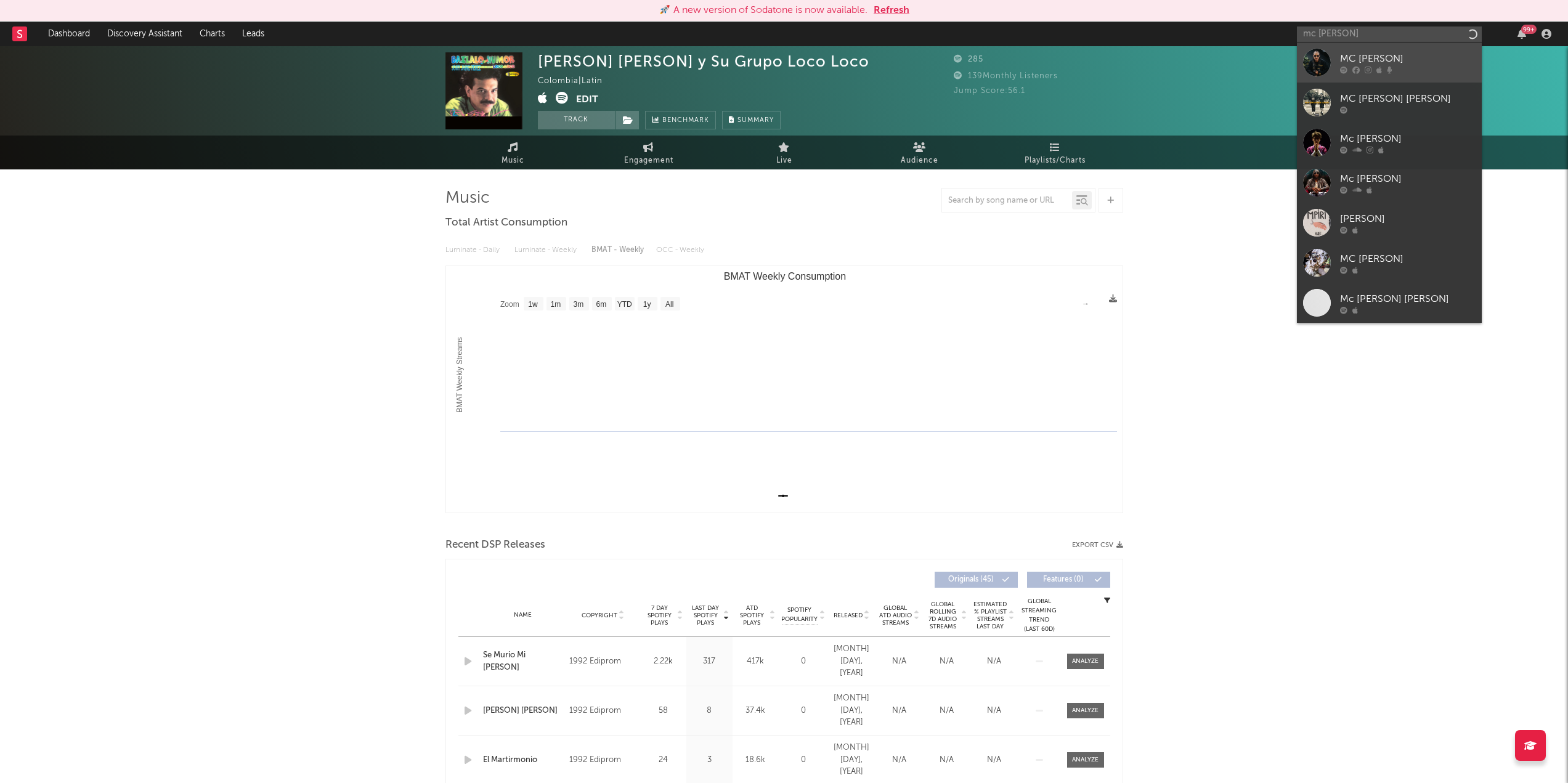 type 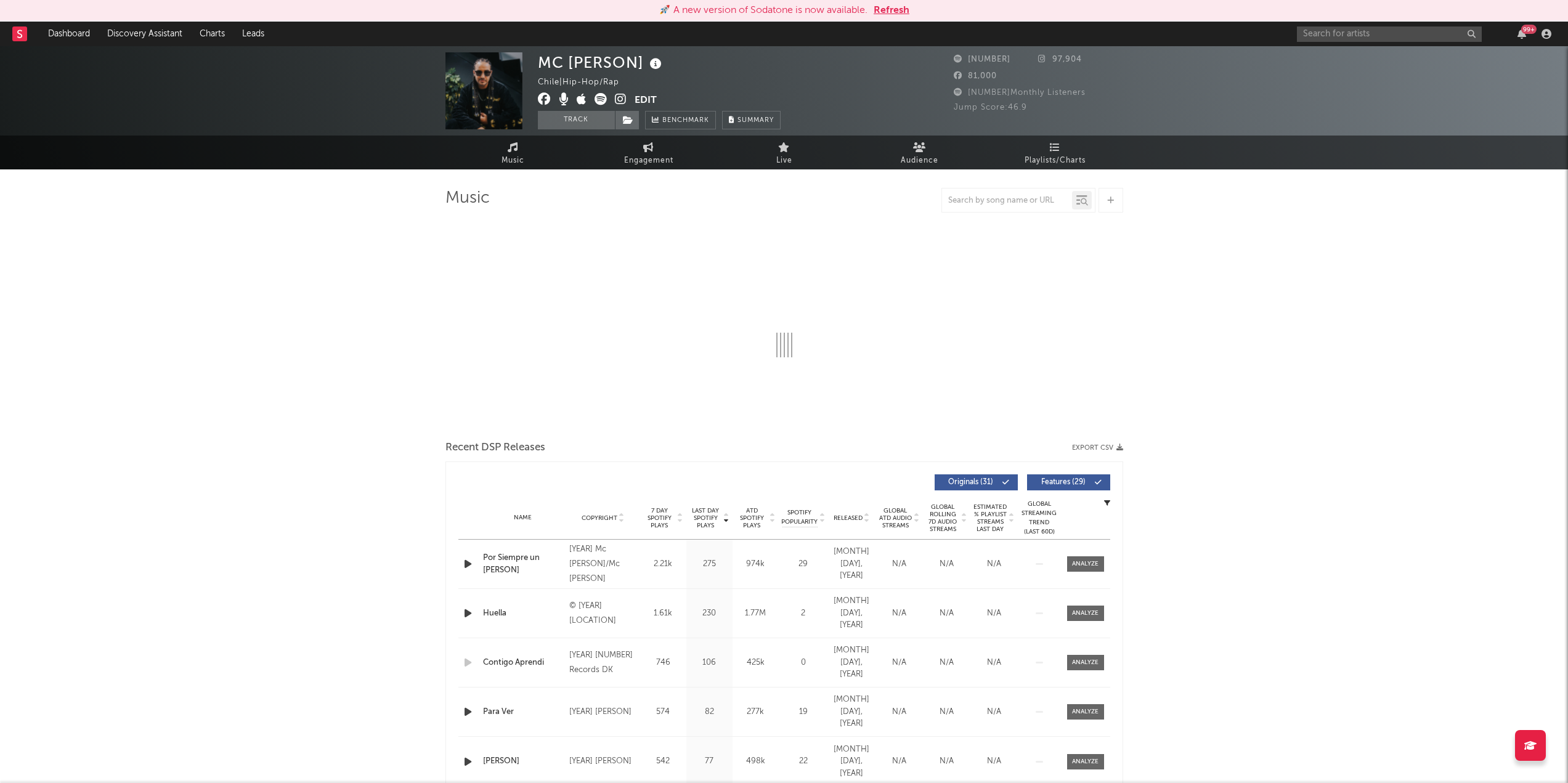 select on "1w" 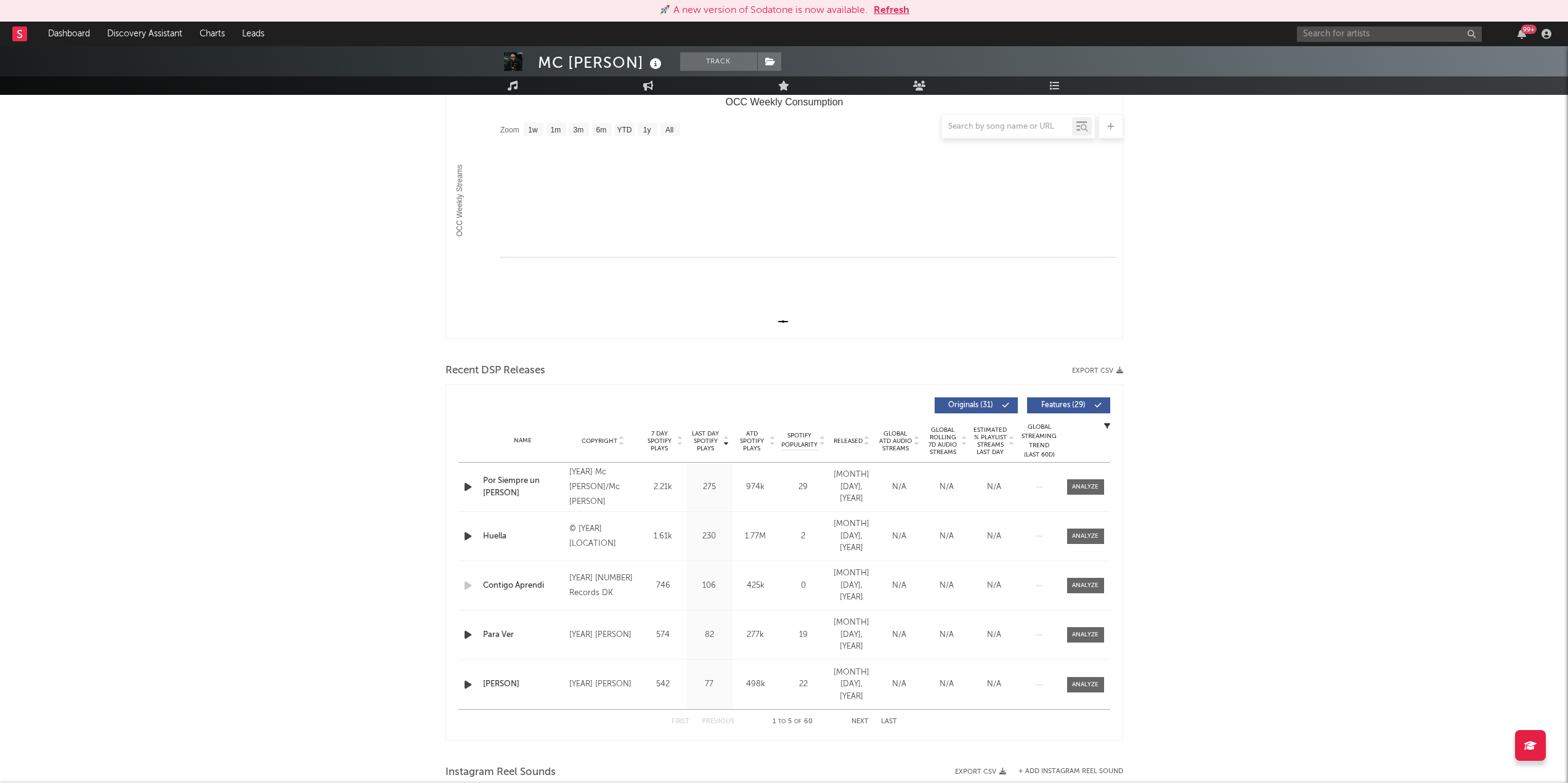 scroll, scrollTop: 175, scrollLeft: 0, axis: vertical 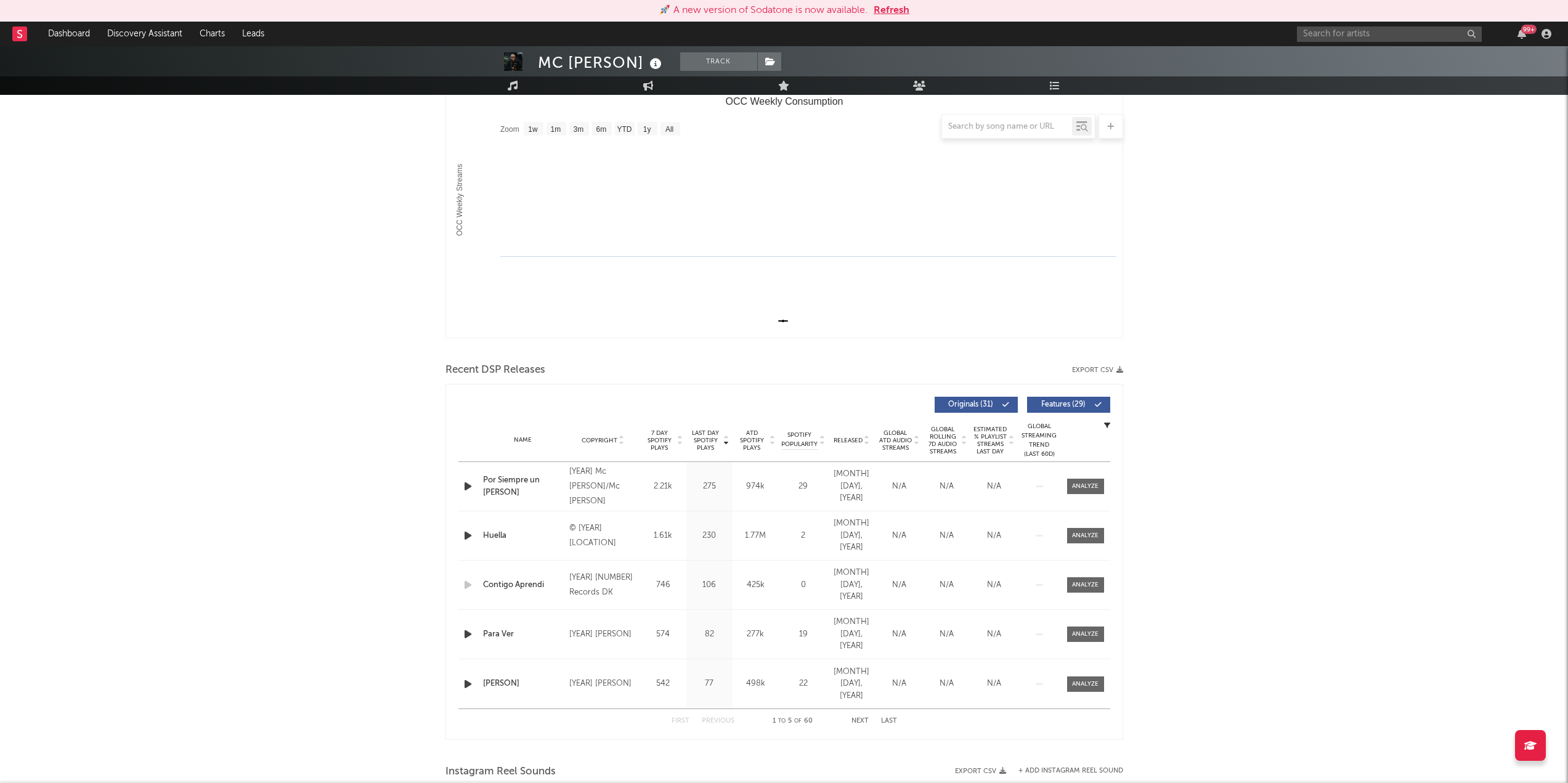 click at bounding box center [1119, 370] 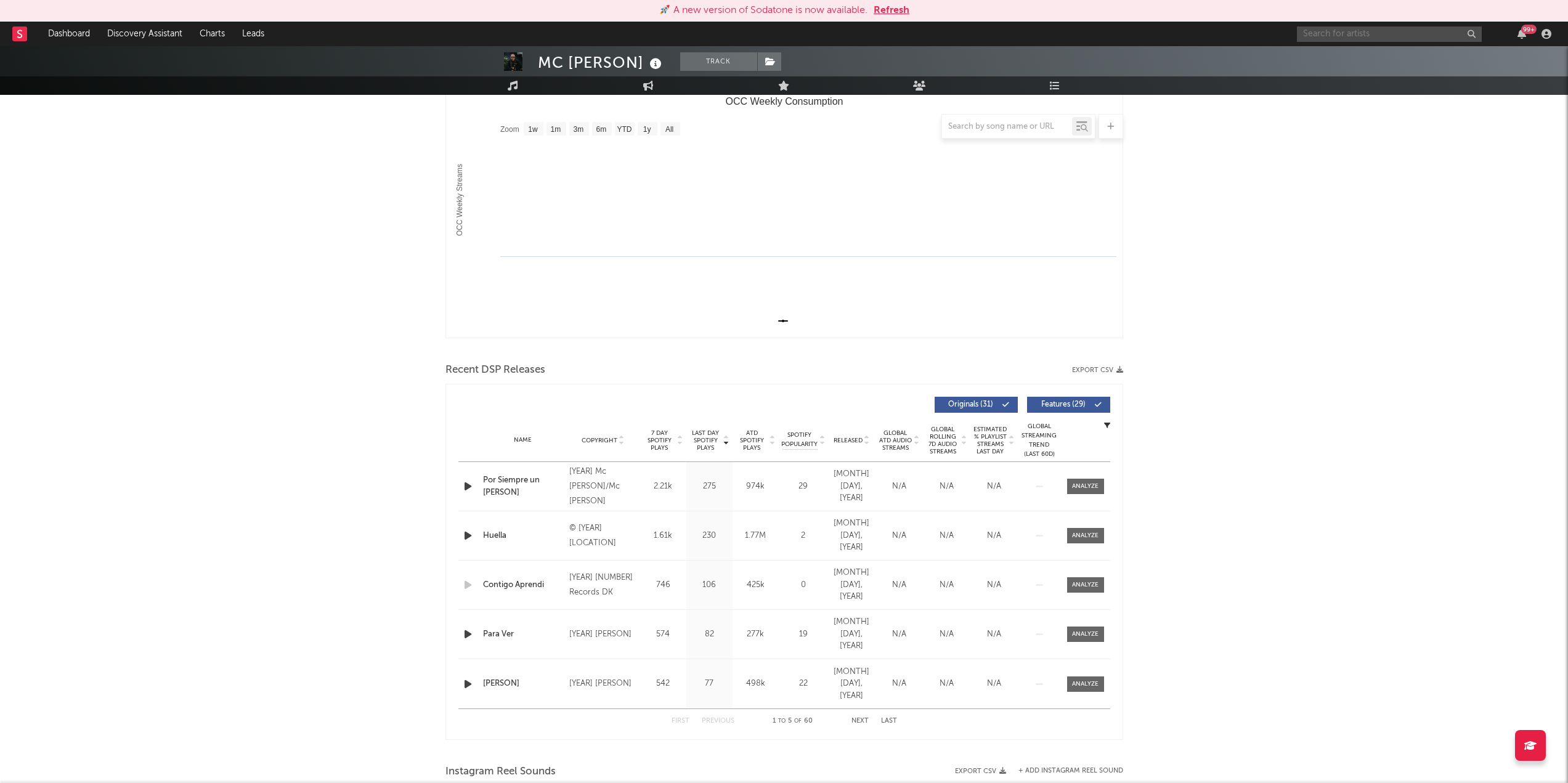 click at bounding box center (1389, 34) 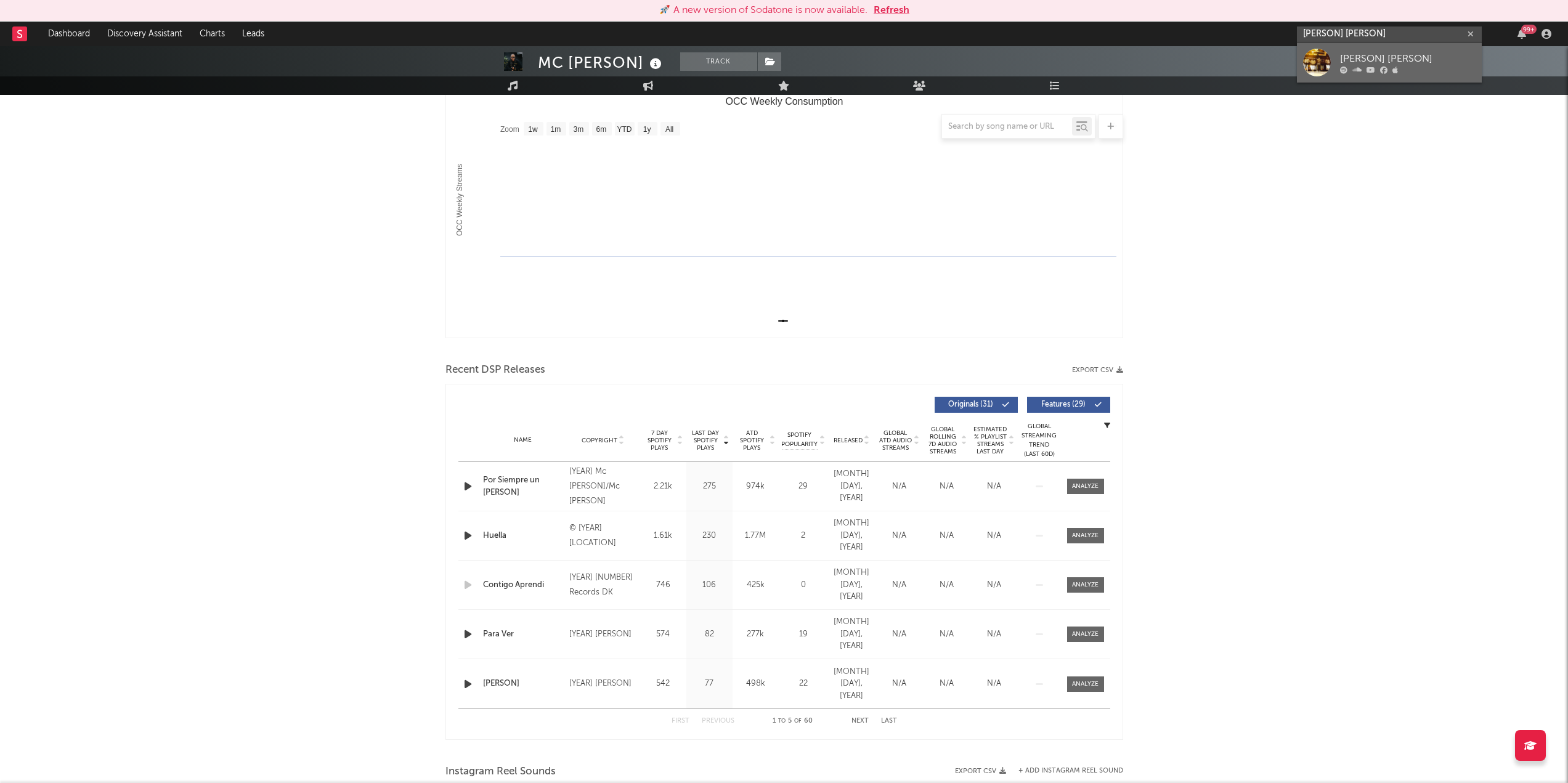 type on "[PERSON] [PERSON]" 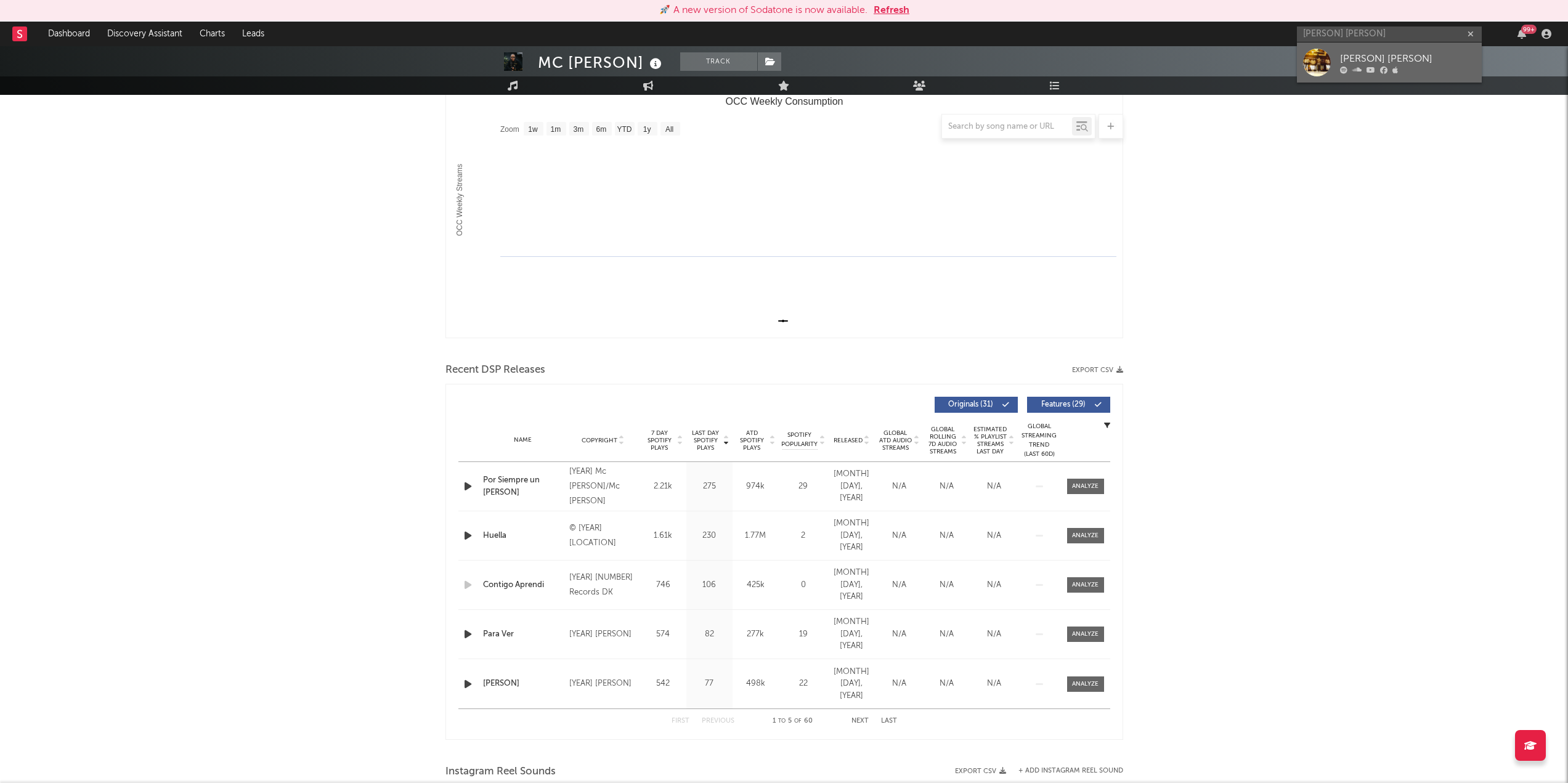 type 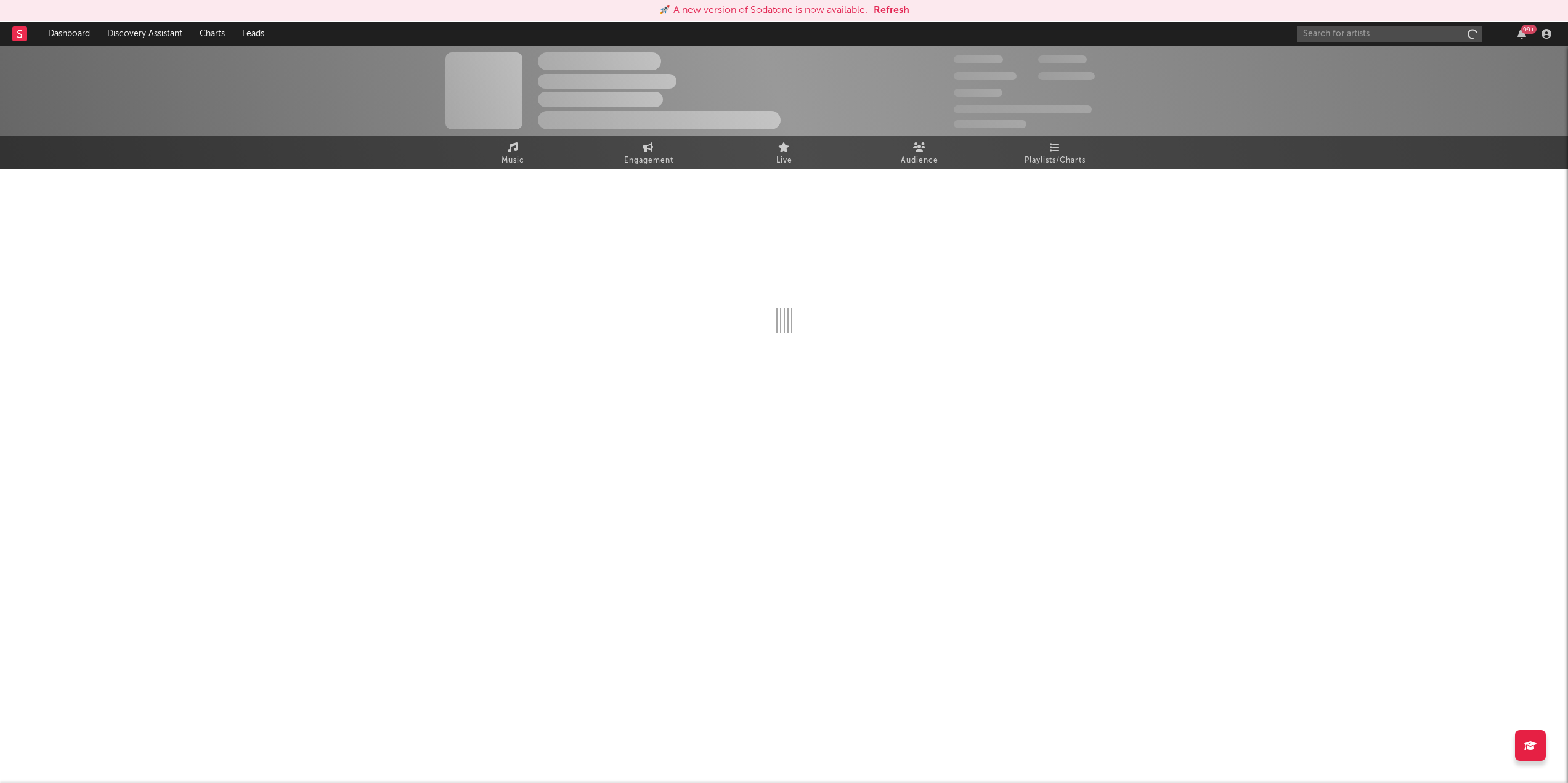 scroll, scrollTop: 0, scrollLeft: 0, axis: both 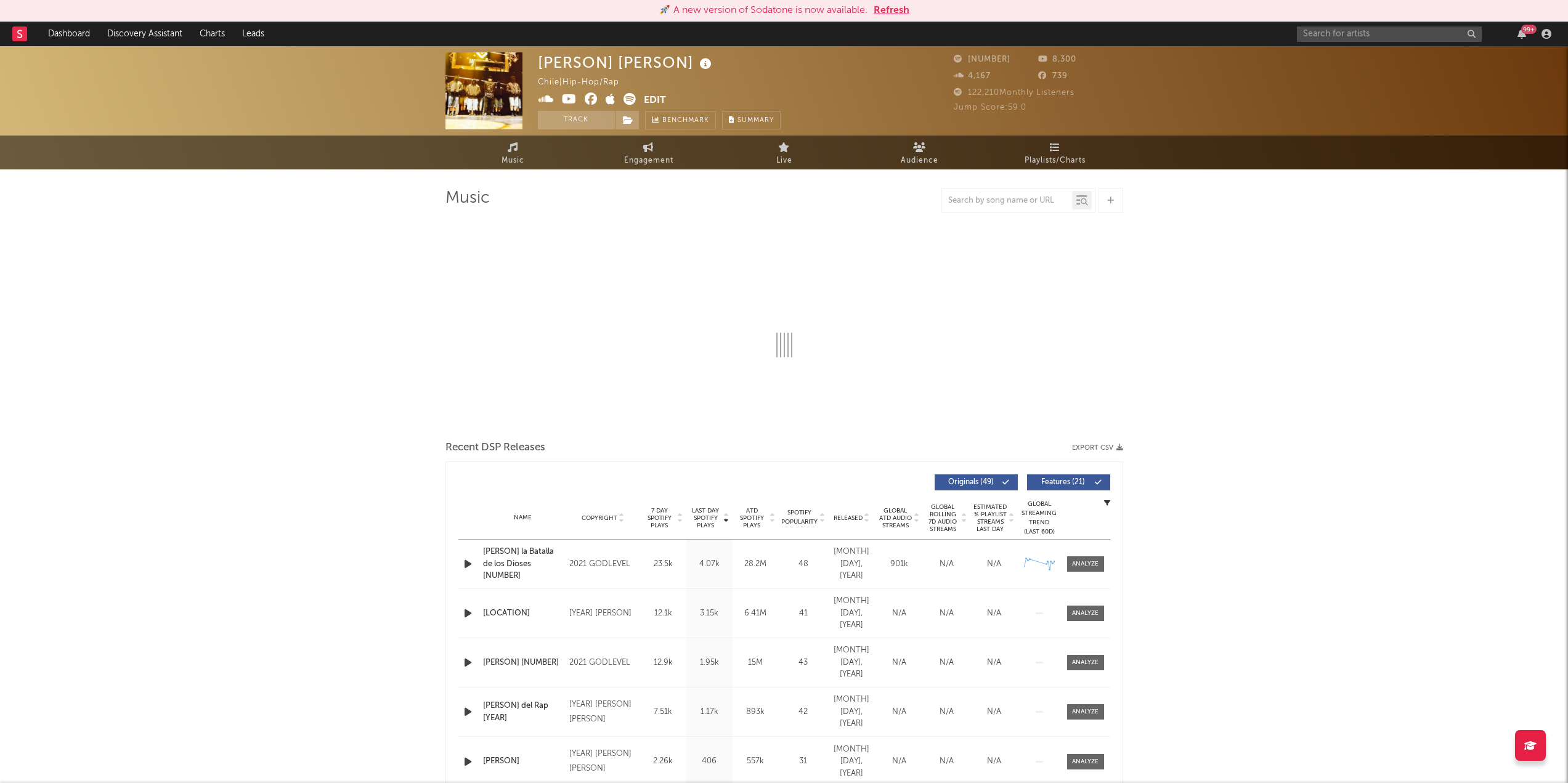 select on "6m" 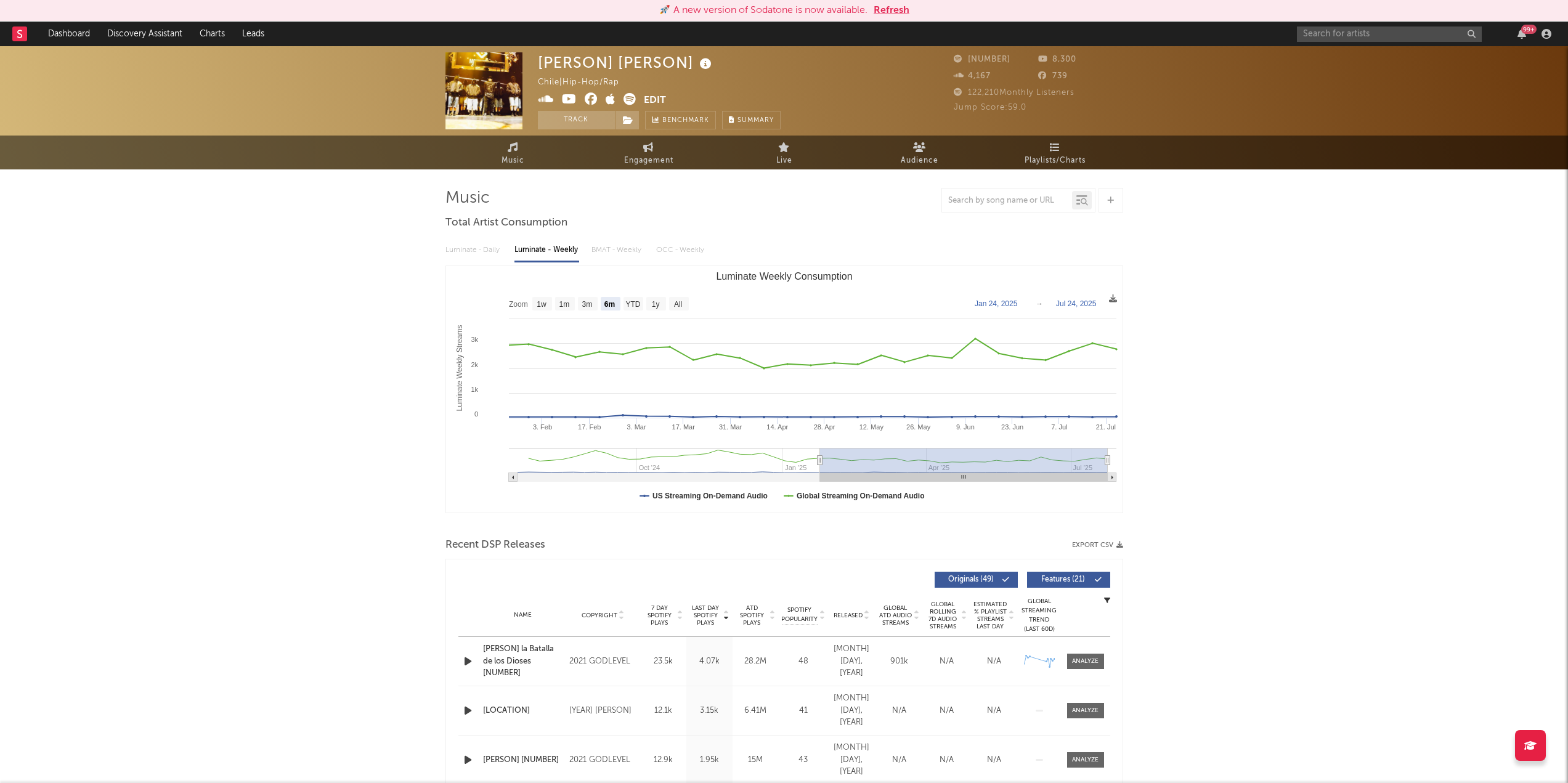 click at bounding box center [1119, 545] 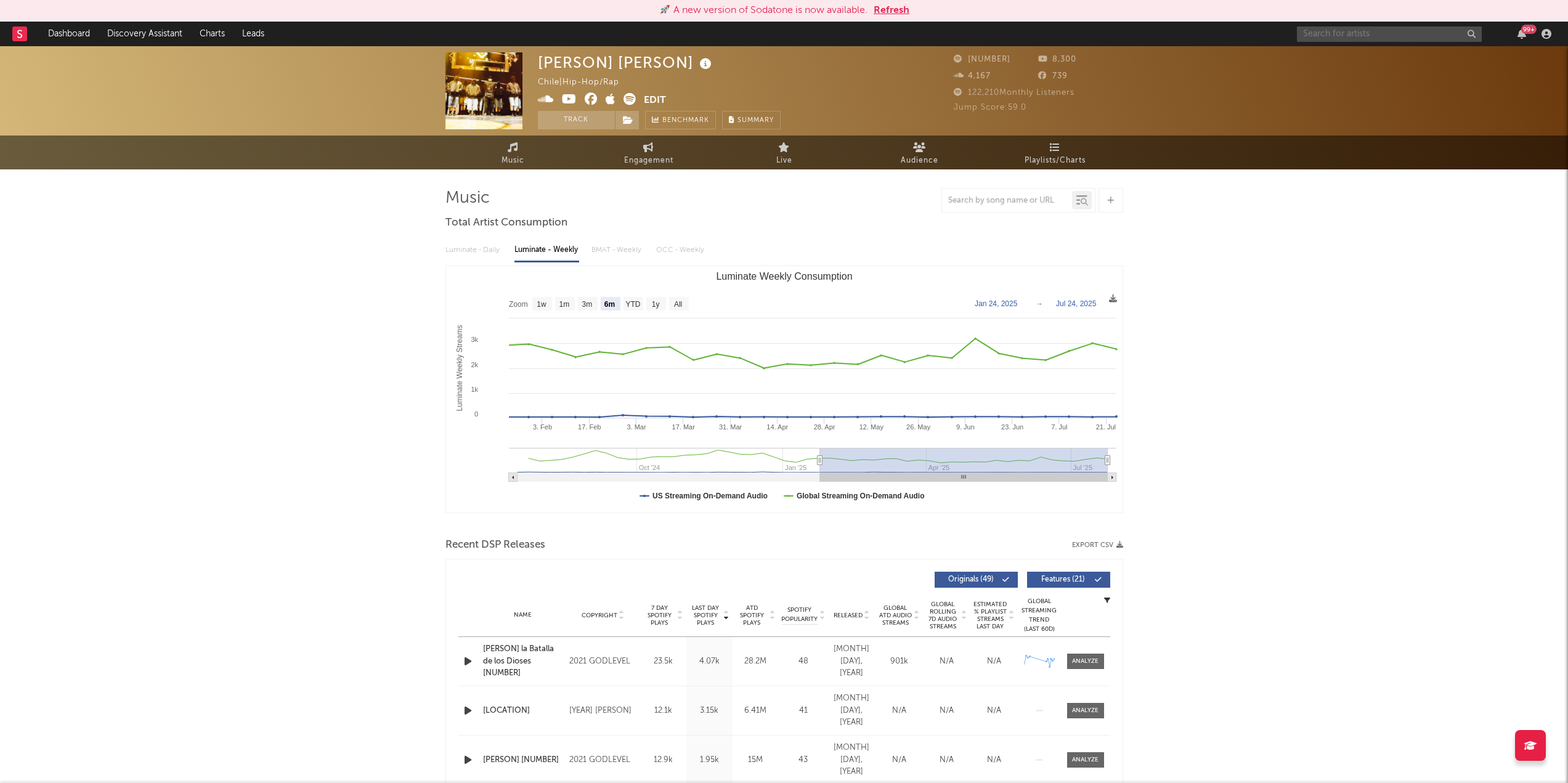 click at bounding box center [1389, 34] 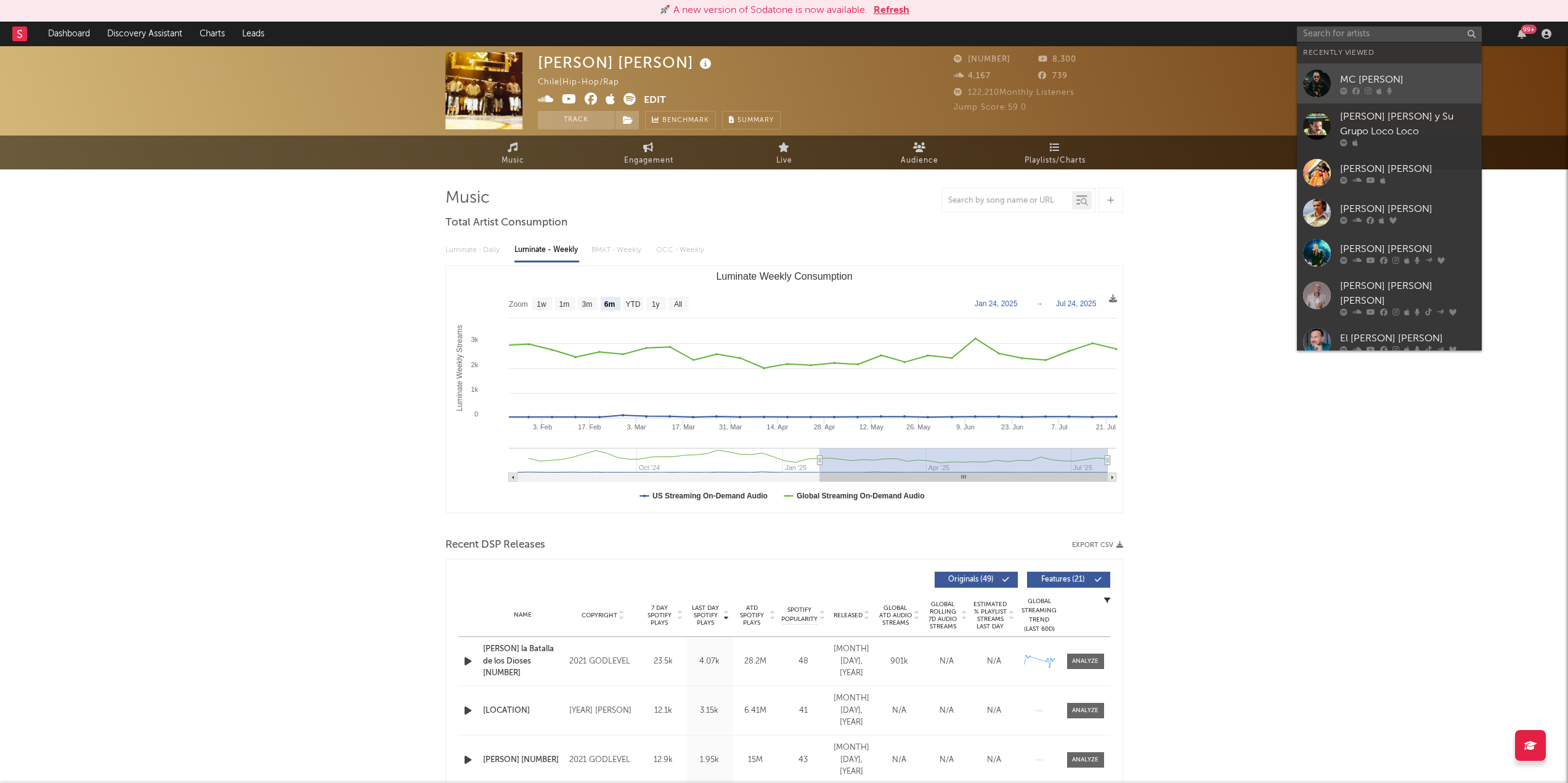 click on "MC [PERSON]" at bounding box center [1408, 79] 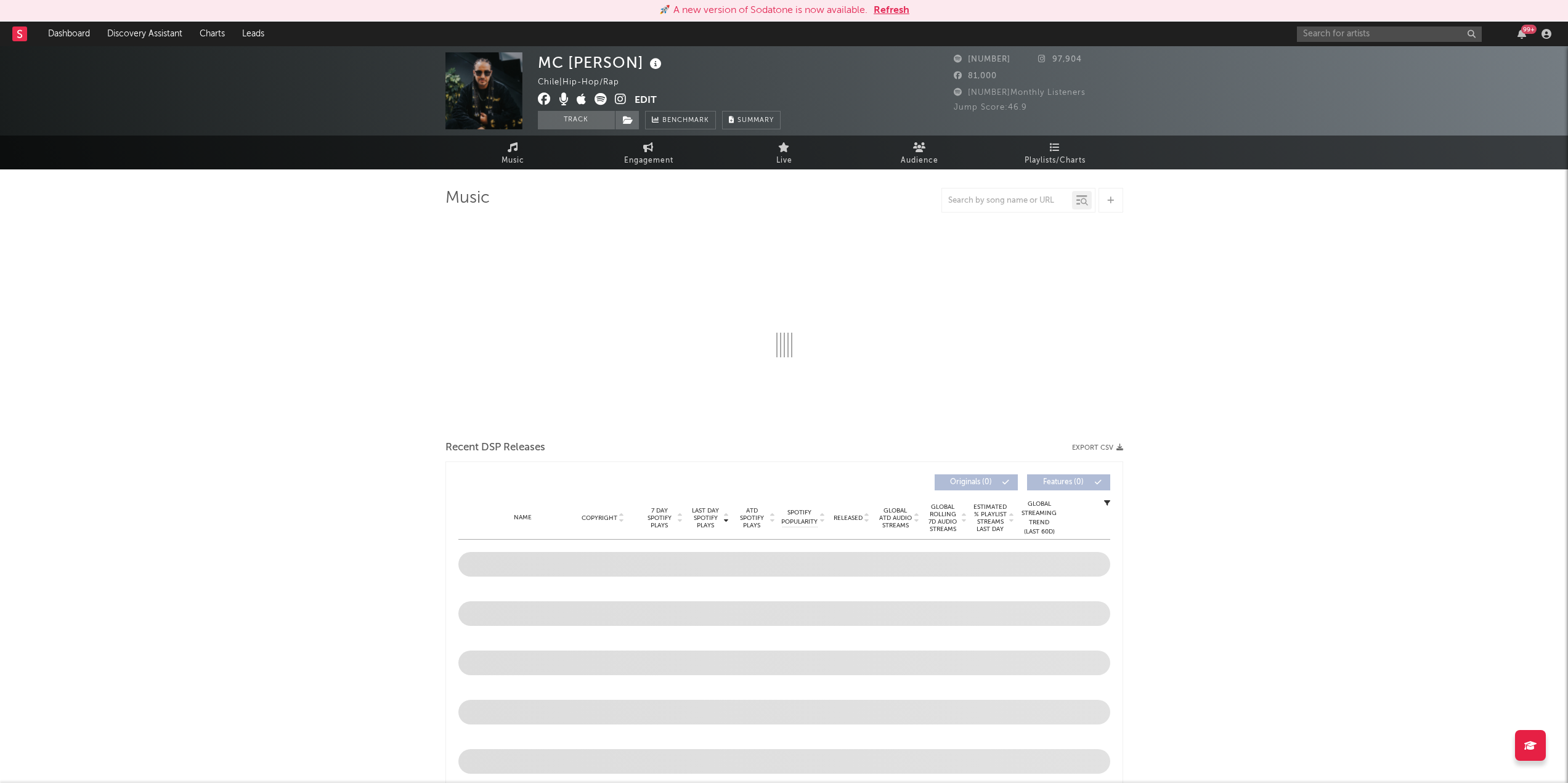 select on "1w" 